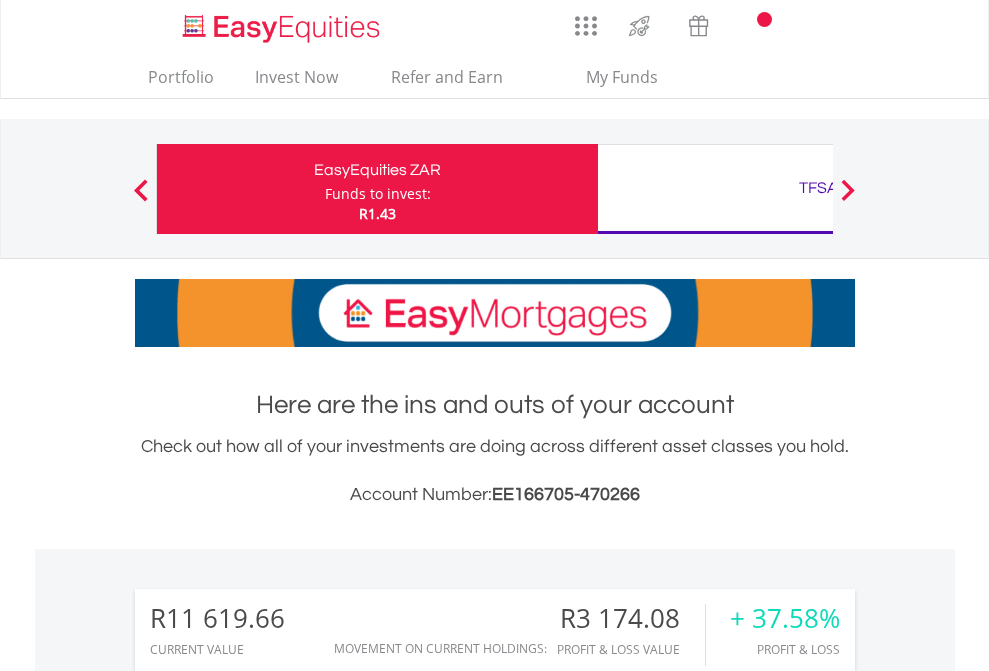 scroll, scrollTop: 0, scrollLeft: 0, axis: both 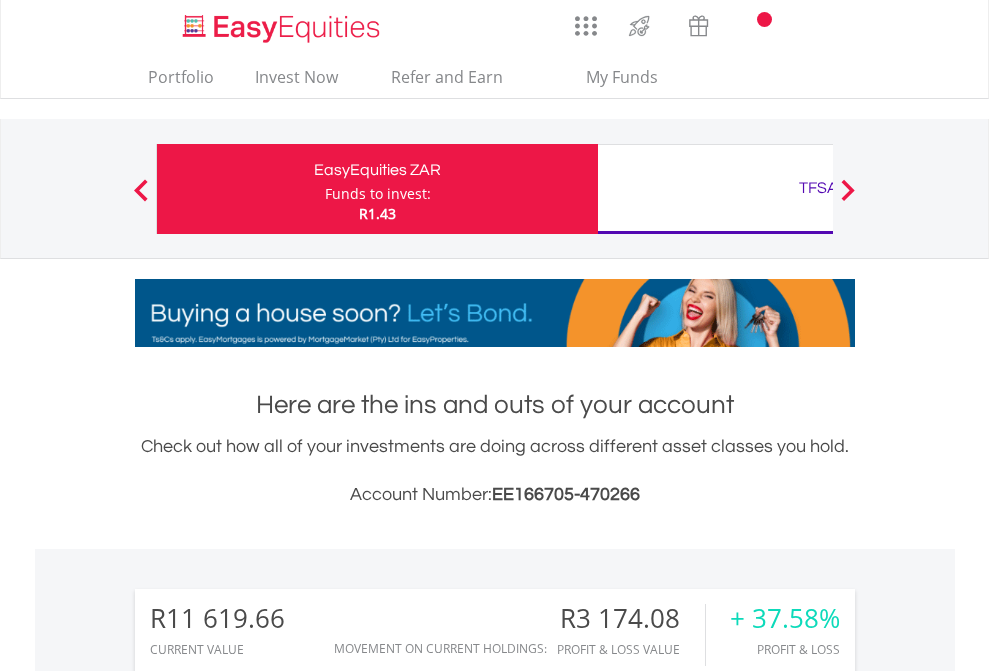 click on "Funds to invest:" at bounding box center [378, 194] 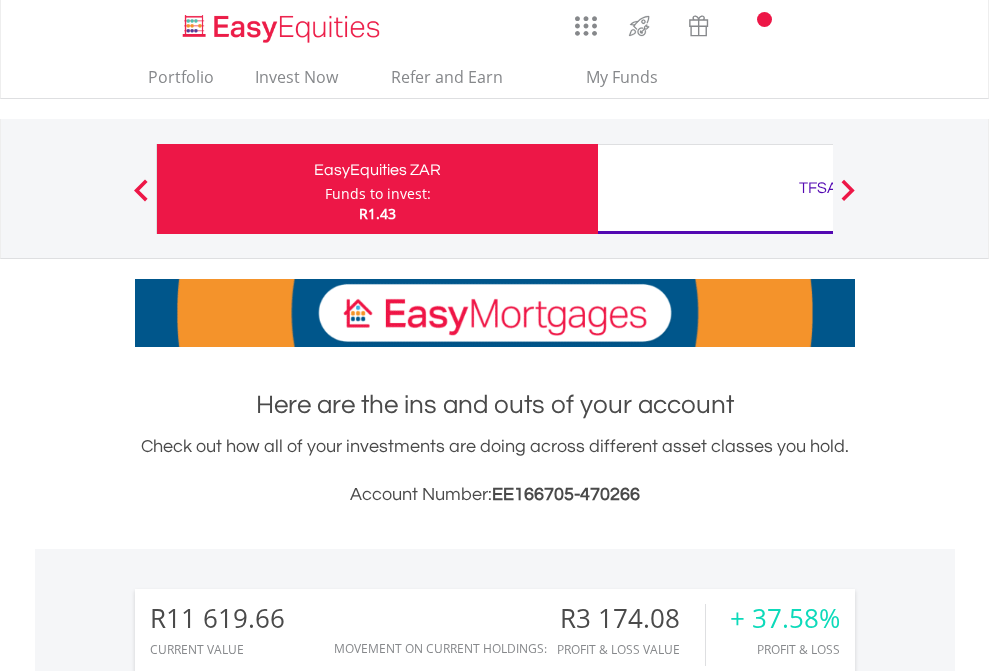 scroll, scrollTop: 999808, scrollLeft: 999687, axis: both 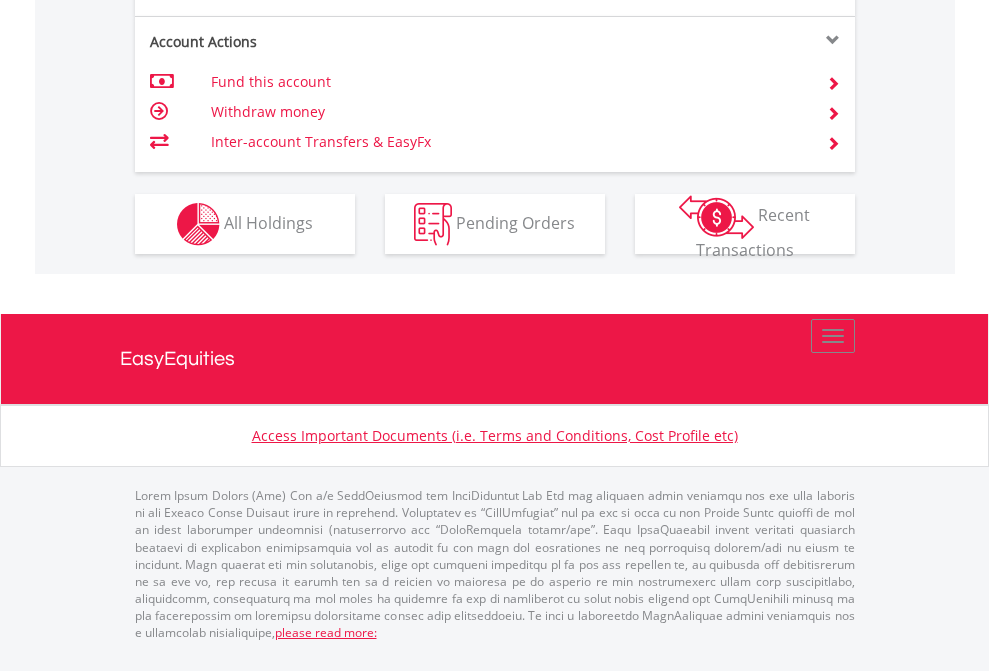 click on "Investment types" at bounding box center [706, -337] 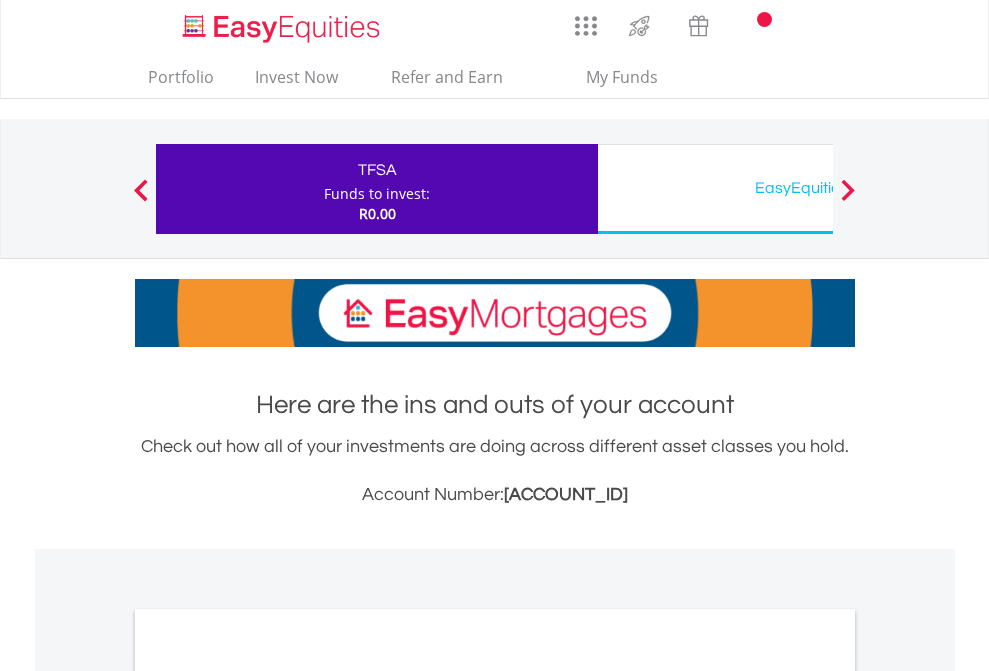scroll, scrollTop: 0, scrollLeft: 0, axis: both 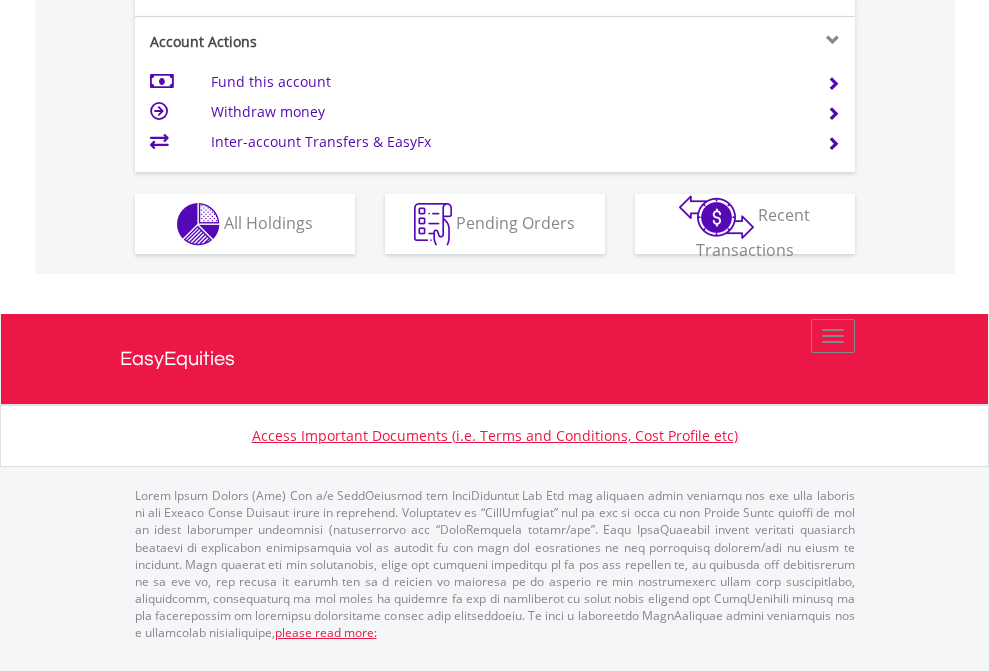 click on "Investment types" at bounding box center (706, -337) 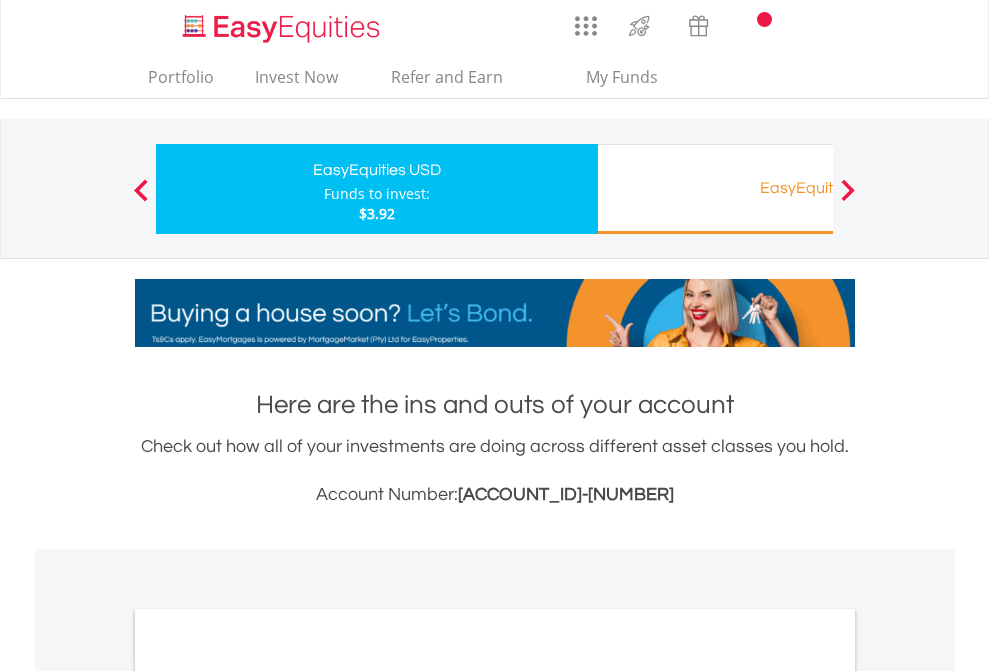 scroll, scrollTop: 0, scrollLeft: 0, axis: both 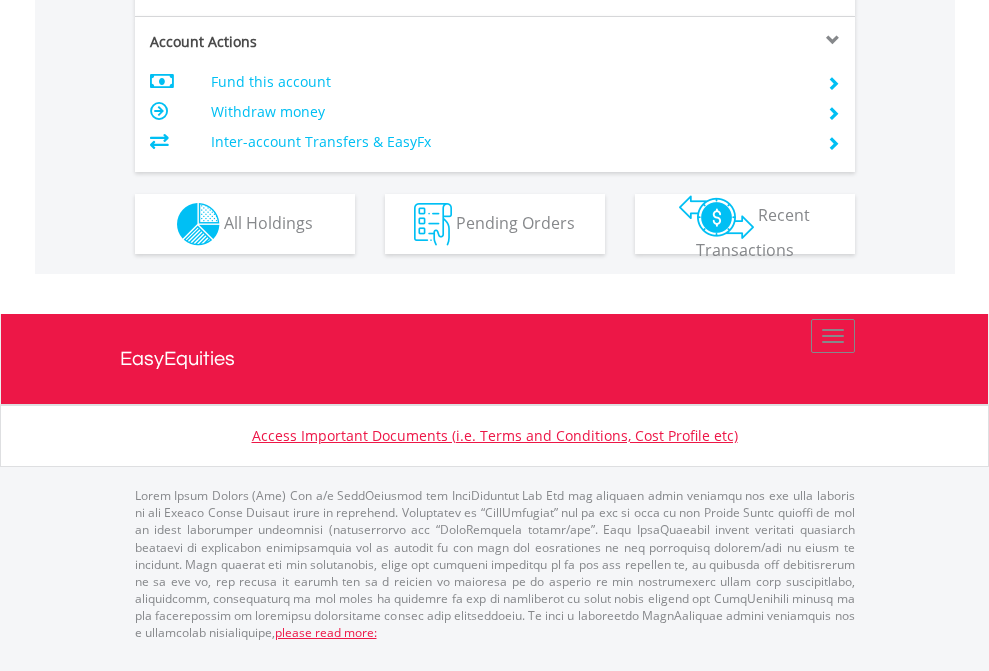 click on "Investment types" at bounding box center [706, -337] 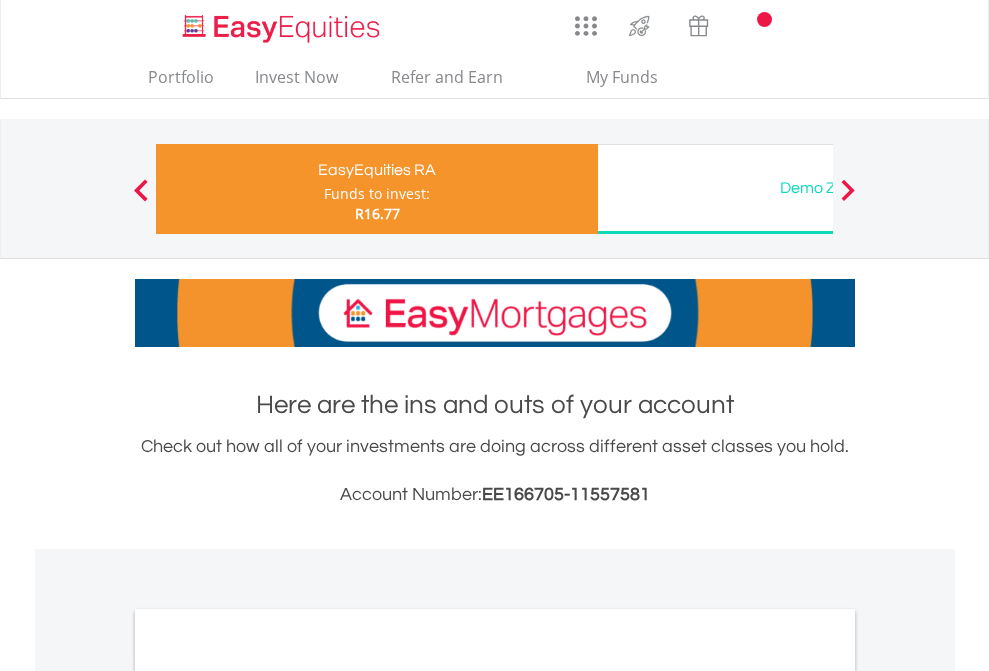 scroll, scrollTop: 0, scrollLeft: 0, axis: both 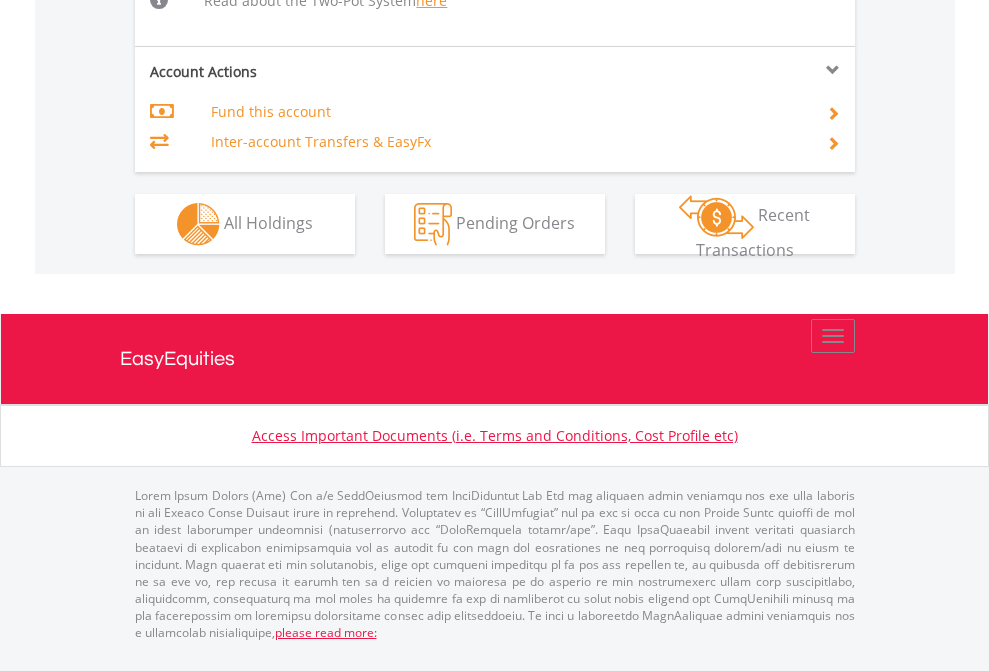 click on "Investment types" at bounding box center [706, -518] 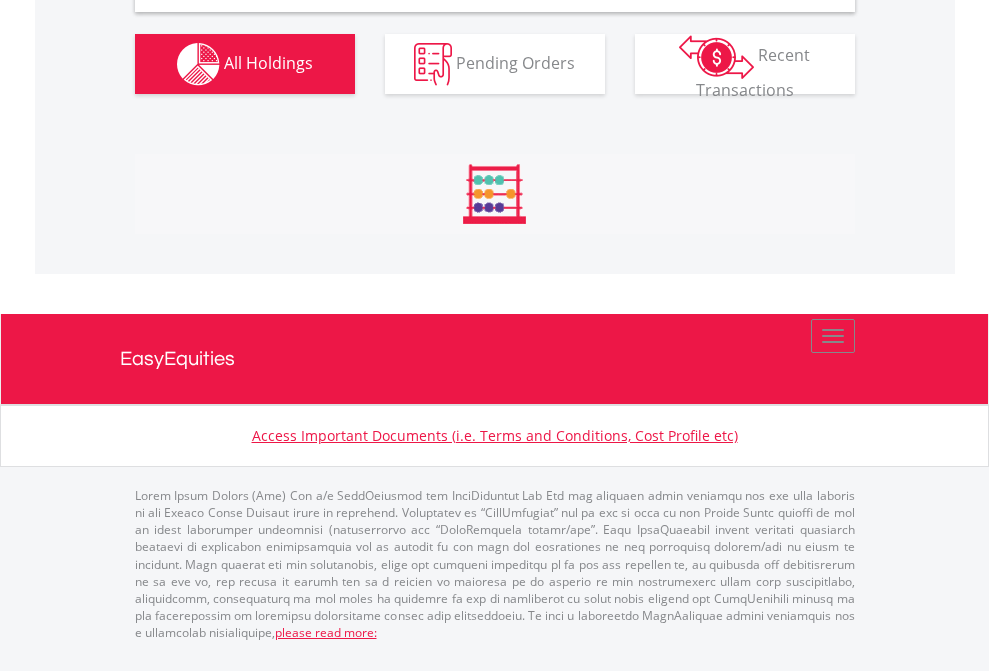 scroll, scrollTop: 1933, scrollLeft: 0, axis: vertical 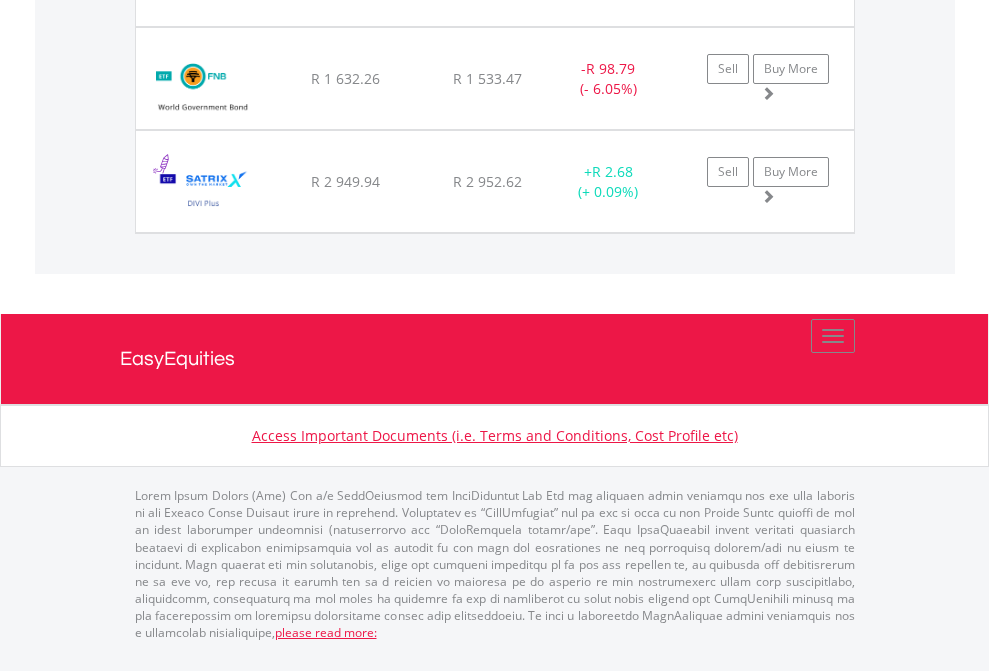 click on "TFSA" at bounding box center (818, -1483) 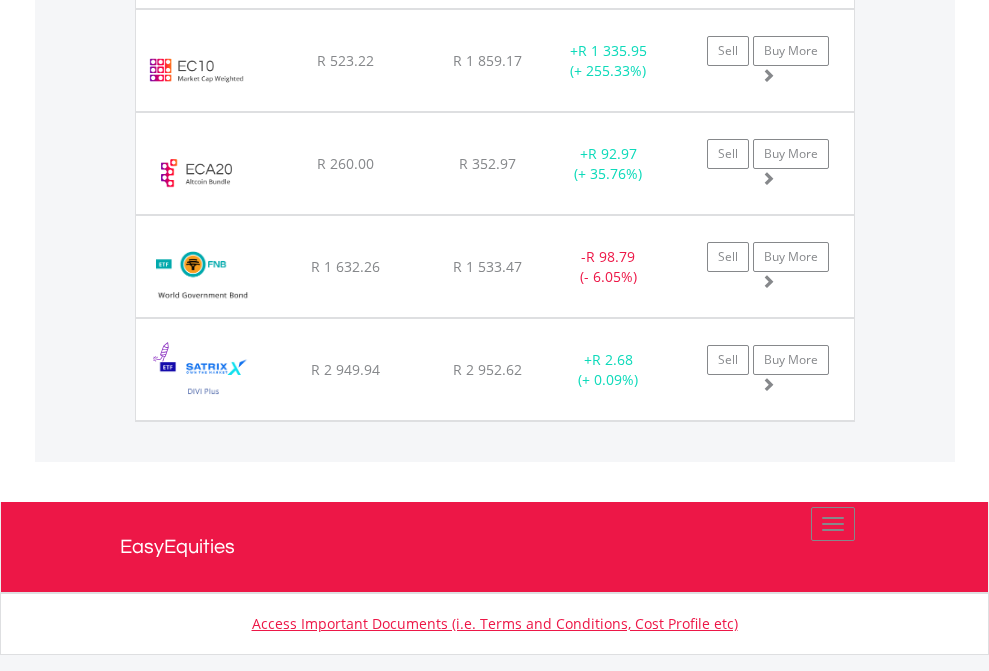 scroll, scrollTop: 144, scrollLeft: 0, axis: vertical 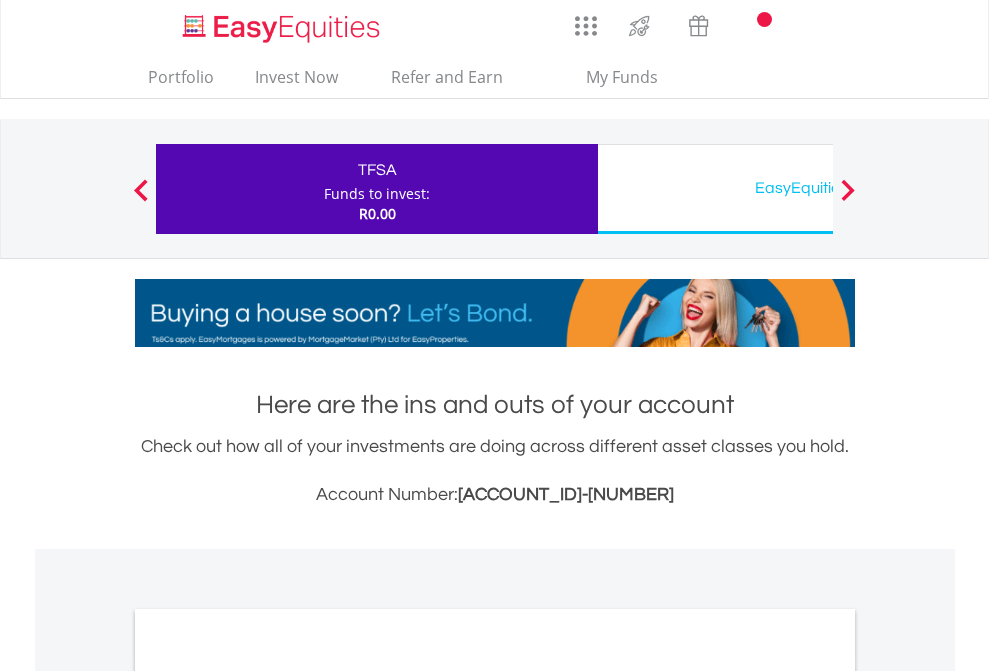 click on "All Holdings" at bounding box center (268, 1096) 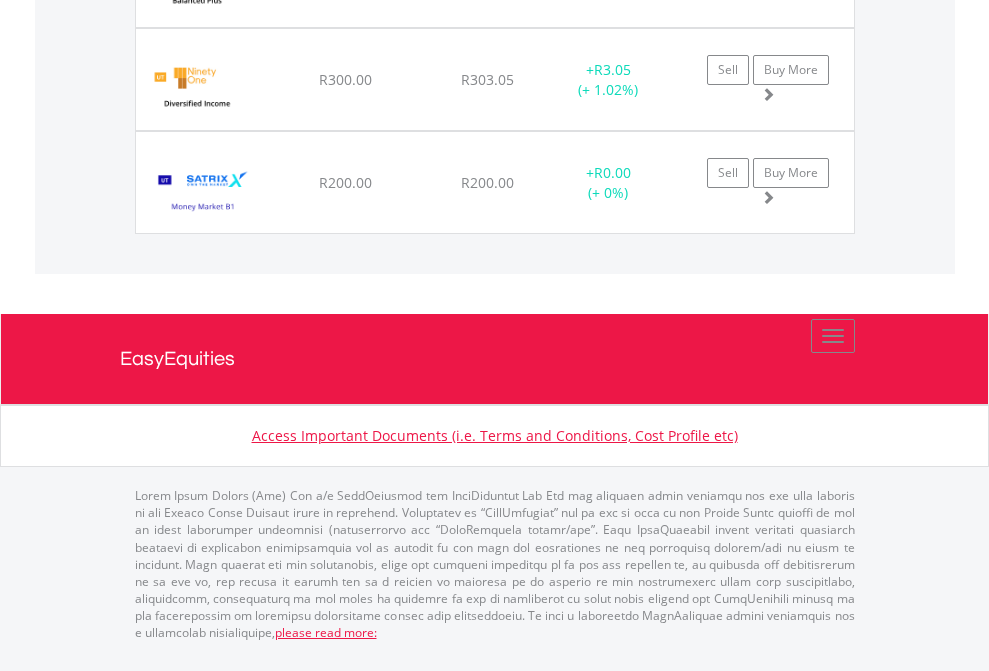 scroll, scrollTop: 2265, scrollLeft: 0, axis: vertical 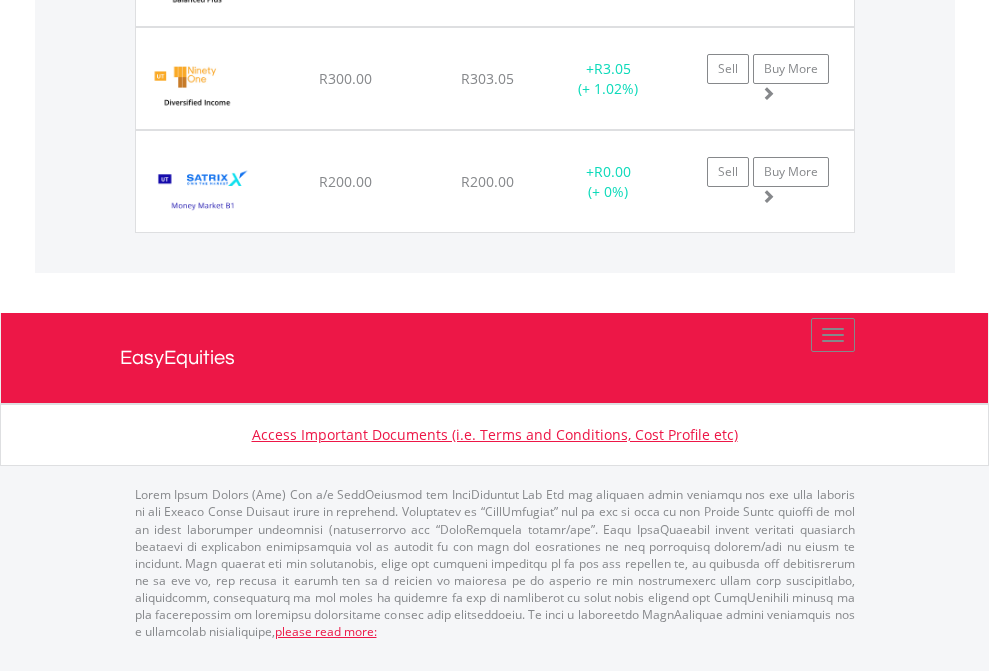 click on "EasyEquities USD" at bounding box center (818, -1584) 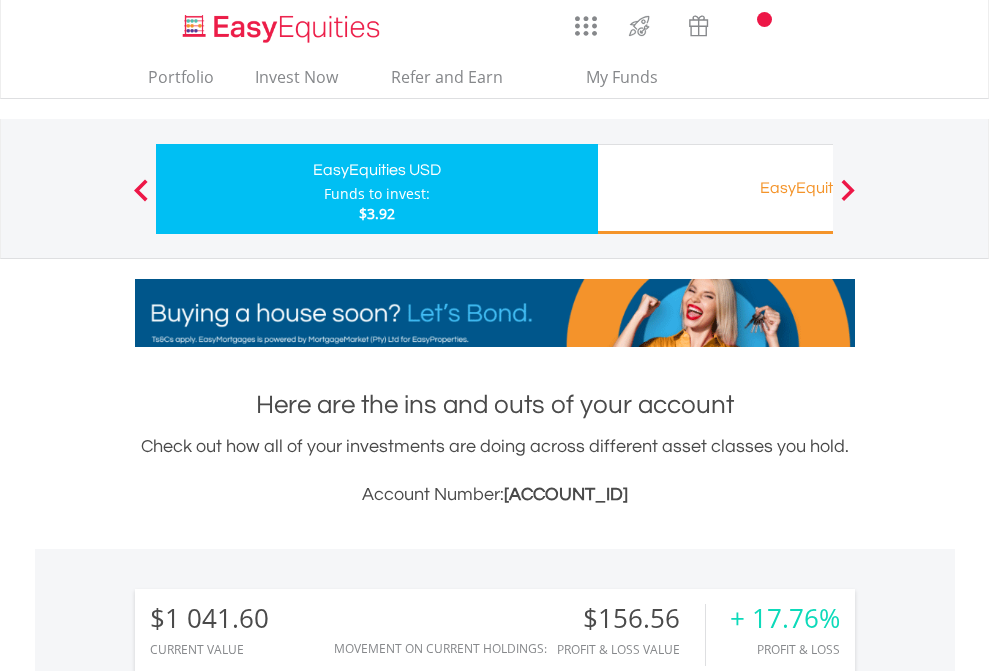 scroll, scrollTop: 1533, scrollLeft: 0, axis: vertical 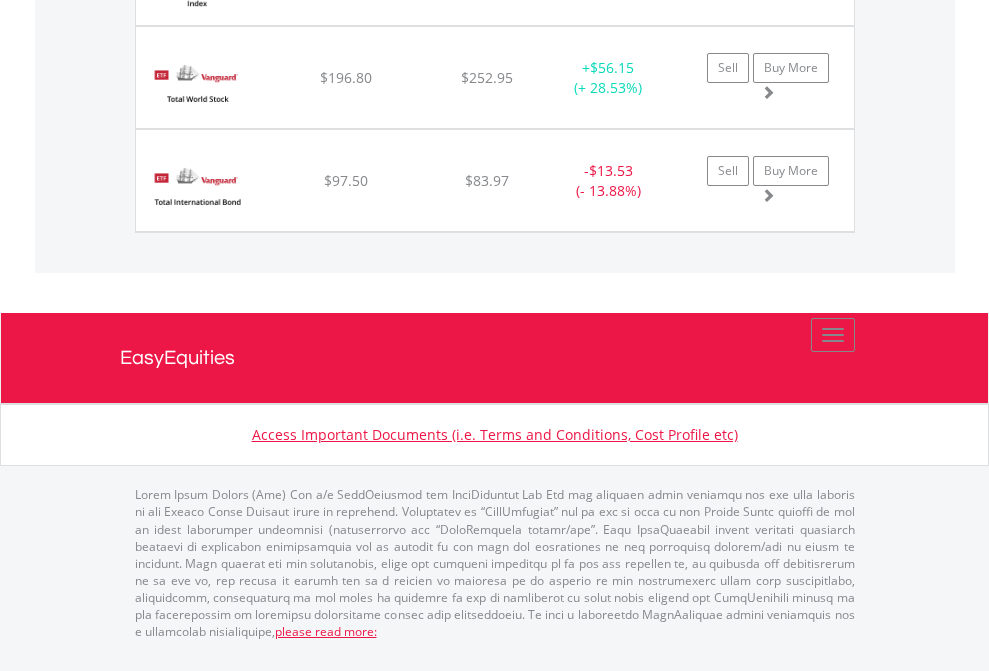 click on "EasyEquities RA" at bounding box center [818, -1791] 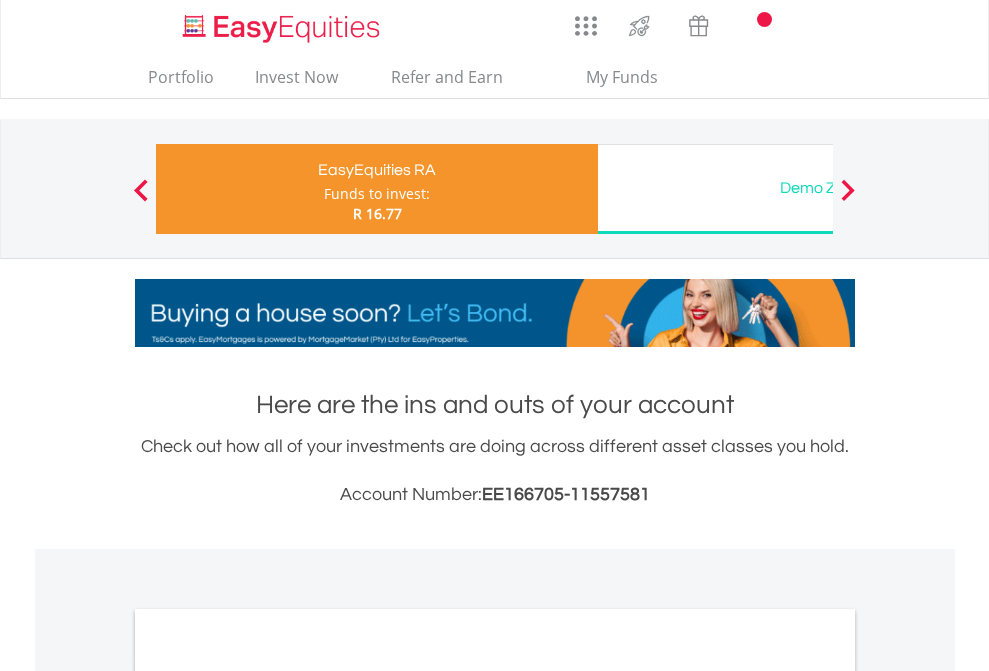 scroll, scrollTop: 1202, scrollLeft: 0, axis: vertical 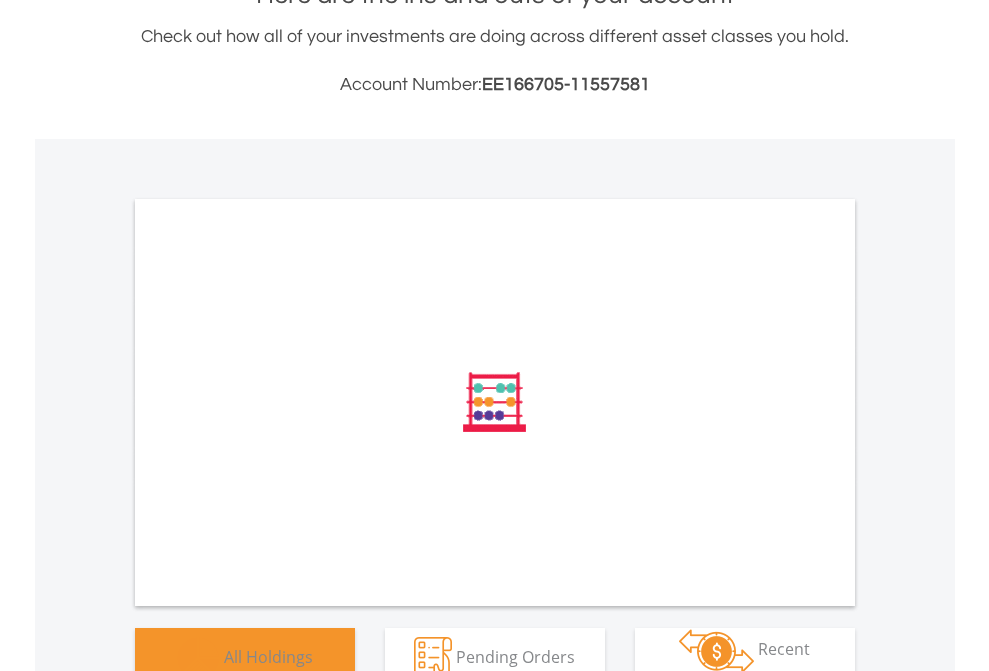 click on "All Holdings" at bounding box center (268, 656) 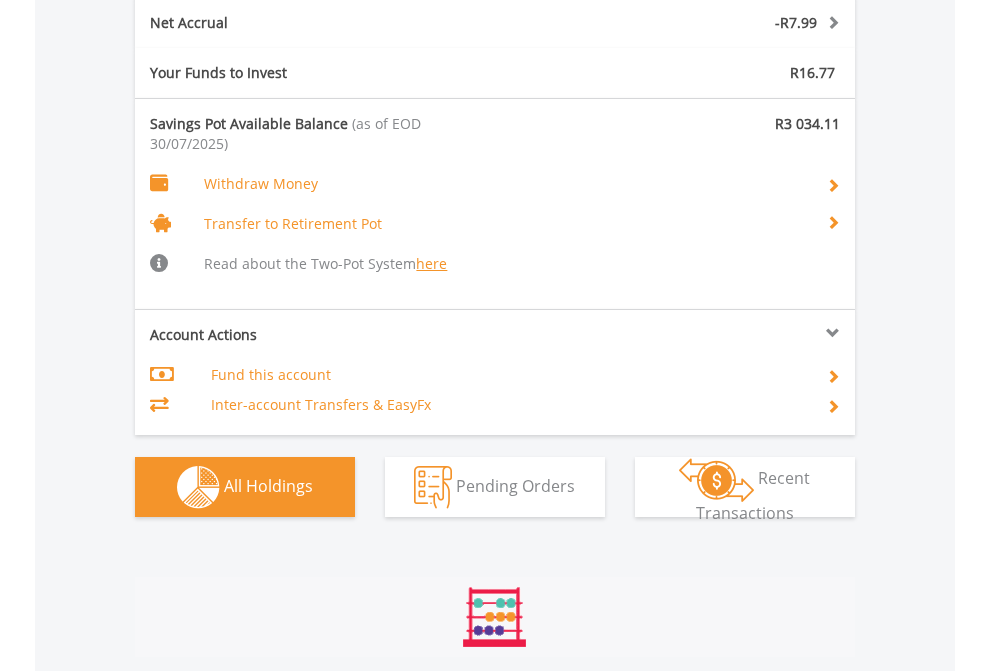 scroll, scrollTop: 999808, scrollLeft: 999687, axis: both 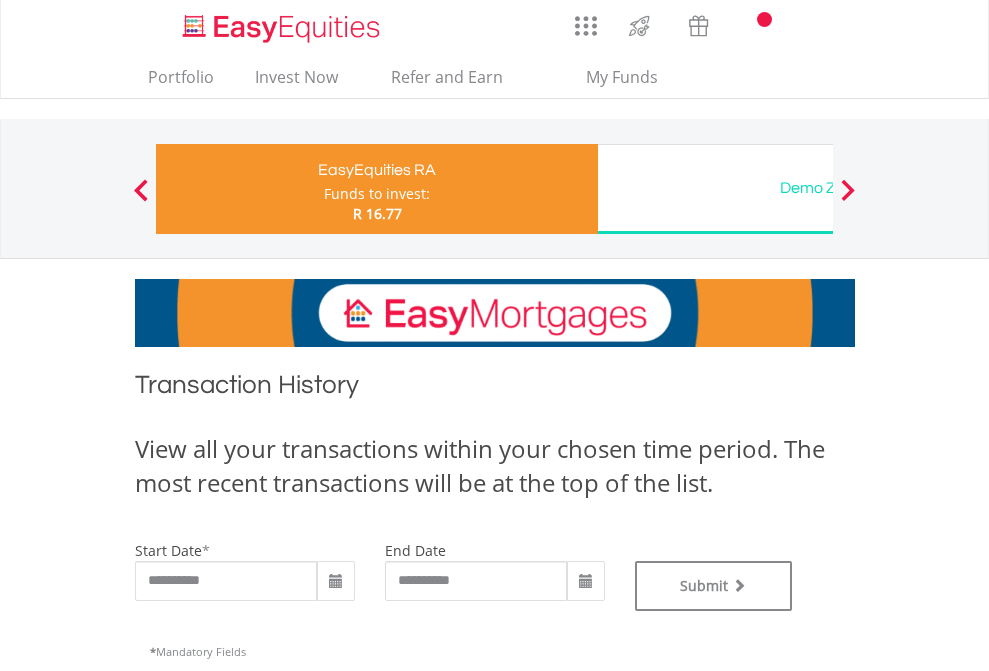 type on "**********" 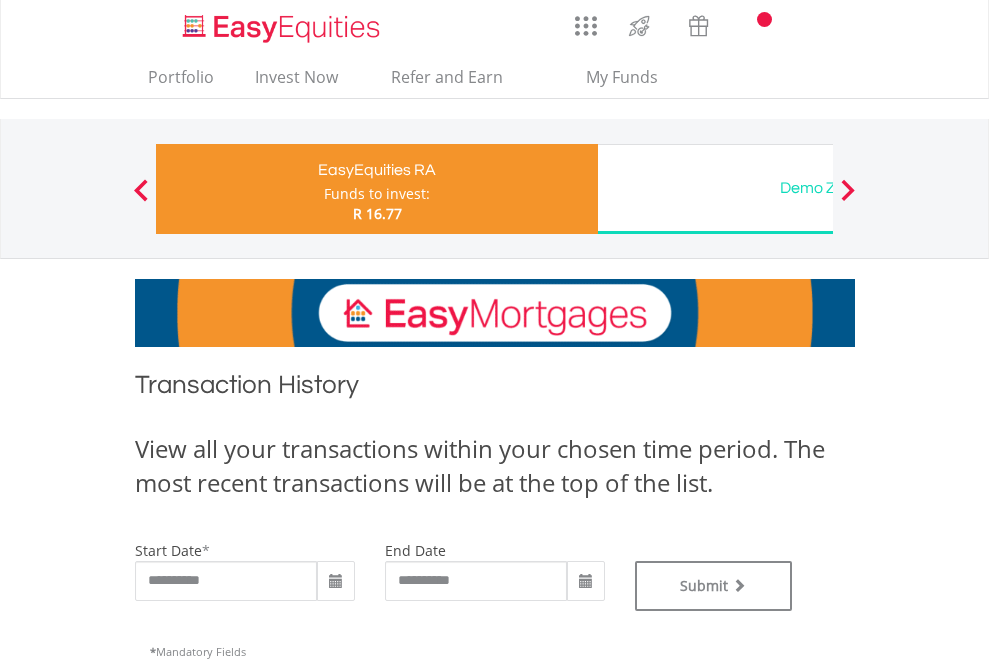 type on "**********" 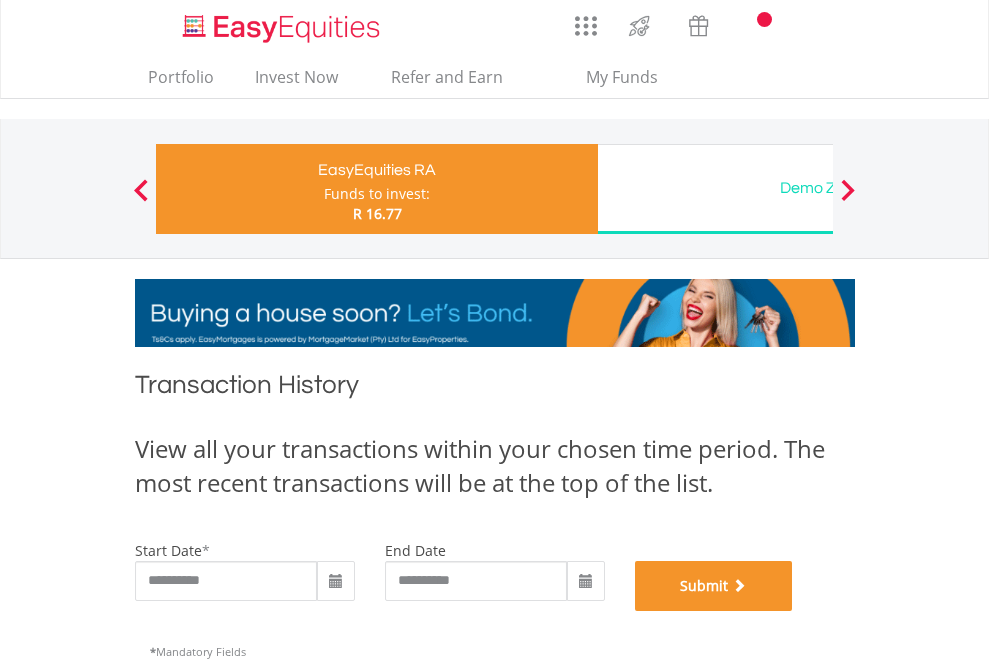 click on "Submit" at bounding box center [714, 586] 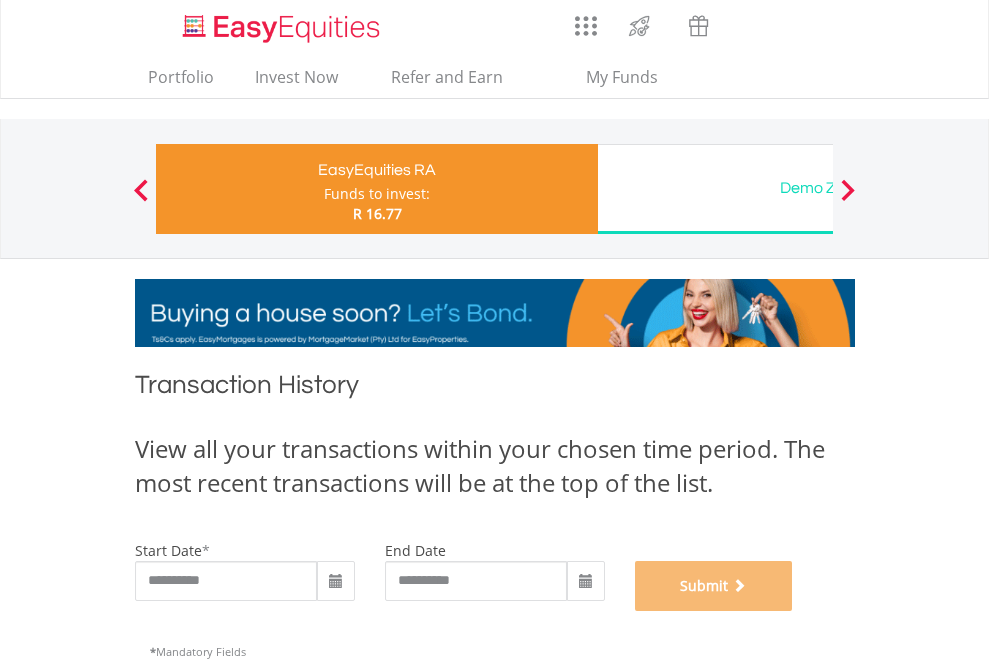scroll, scrollTop: 811, scrollLeft: 0, axis: vertical 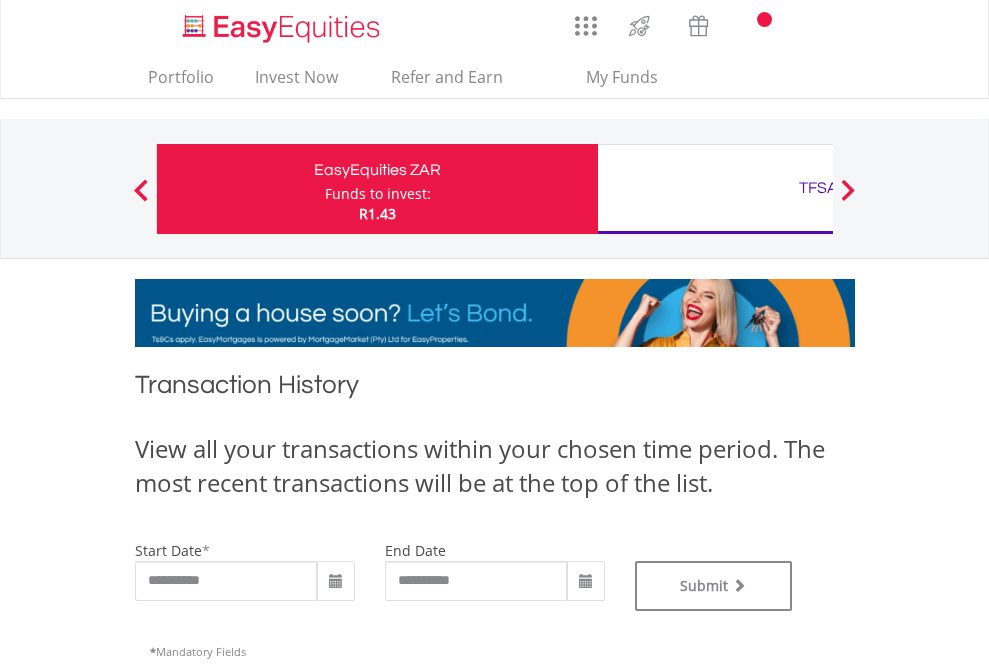 click on "TFSA" at bounding box center (818, 188) 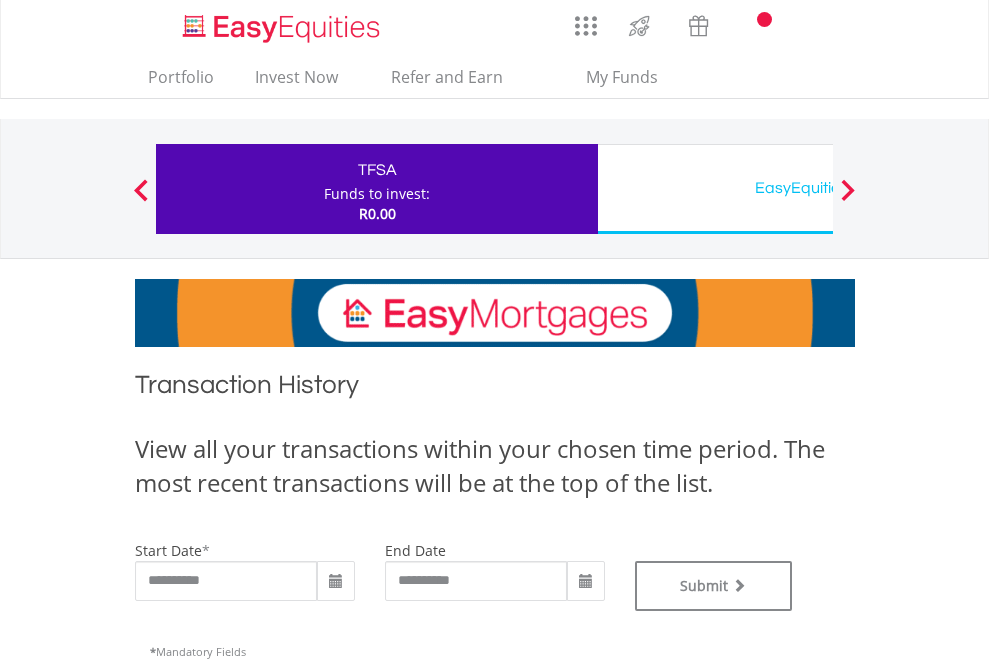 scroll, scrollTop: 0, scrollLeft: 0, axis: both 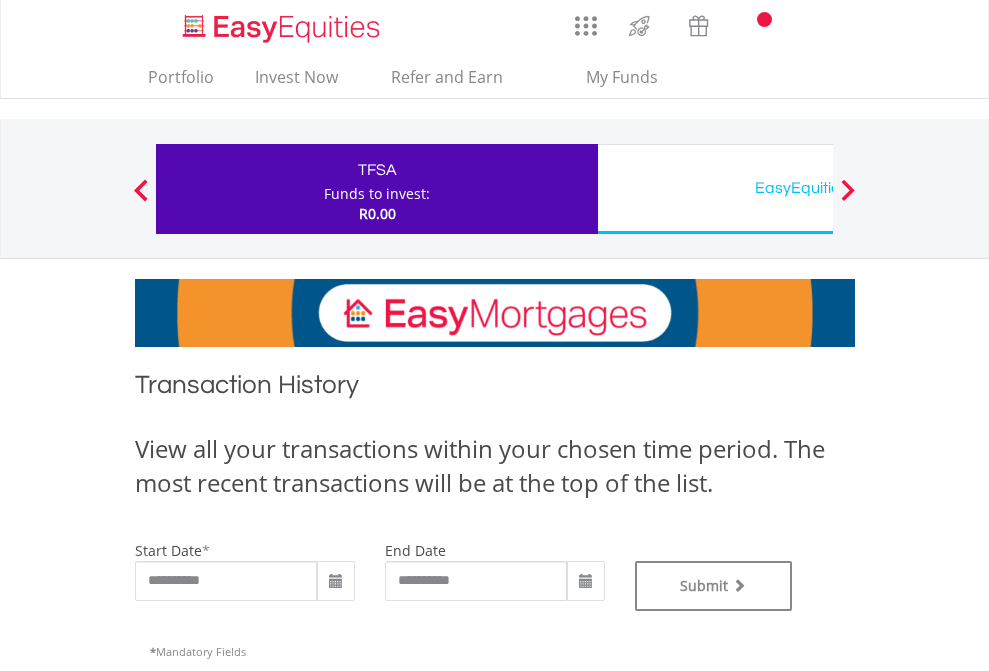 type on "**********" 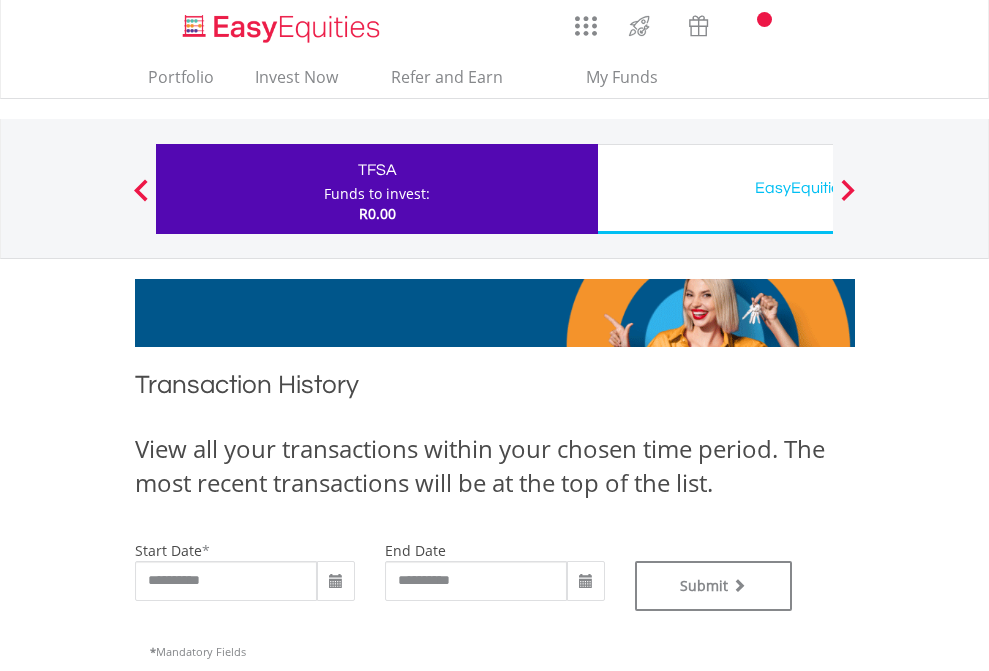 type on "**********" 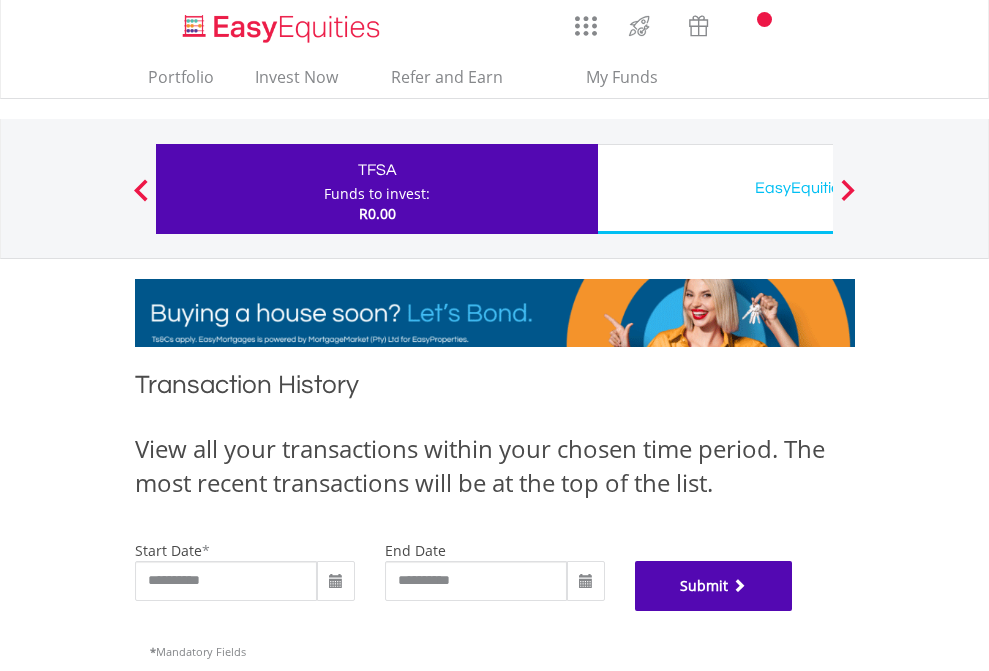 click on "Submit" at bounding box center (714, 586) 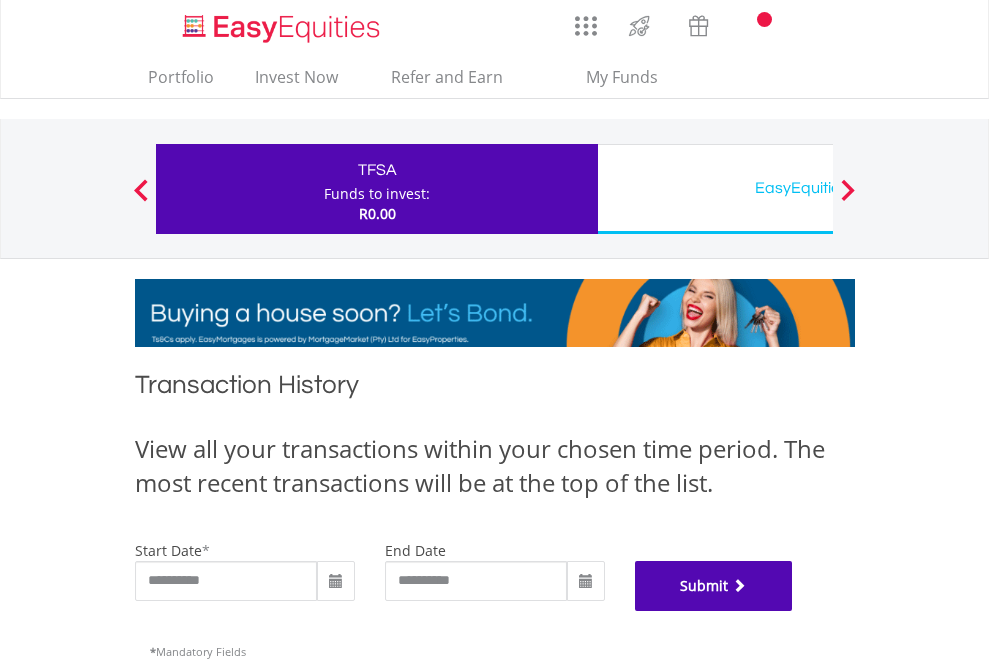 scroll, scrollTop: 811, scrollLeft: 0, axis: vertical 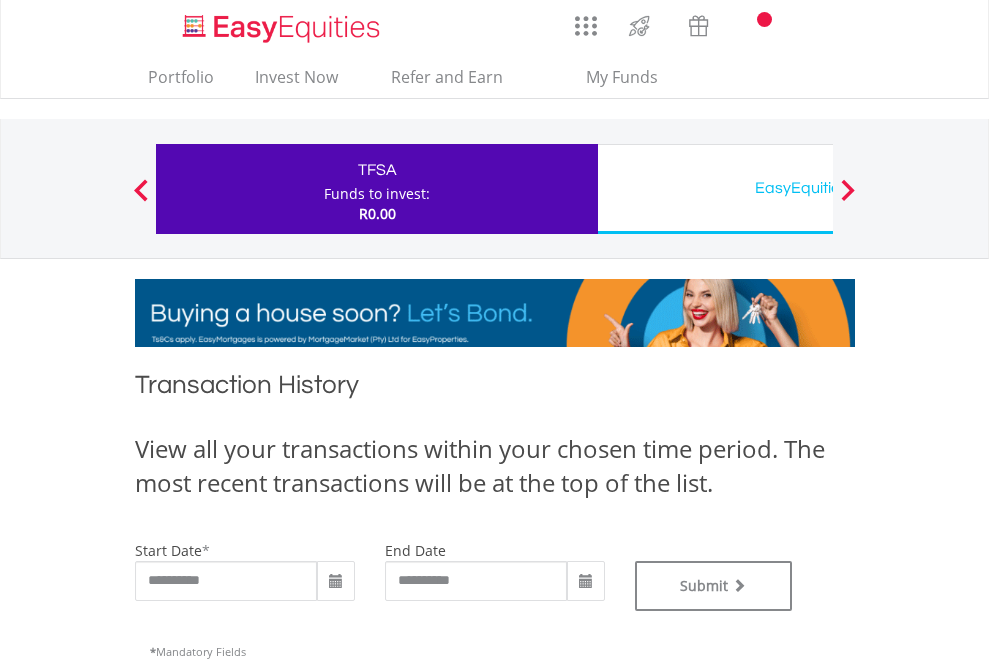 click on "EasyEquities USD" at bounding box center (818, 188) 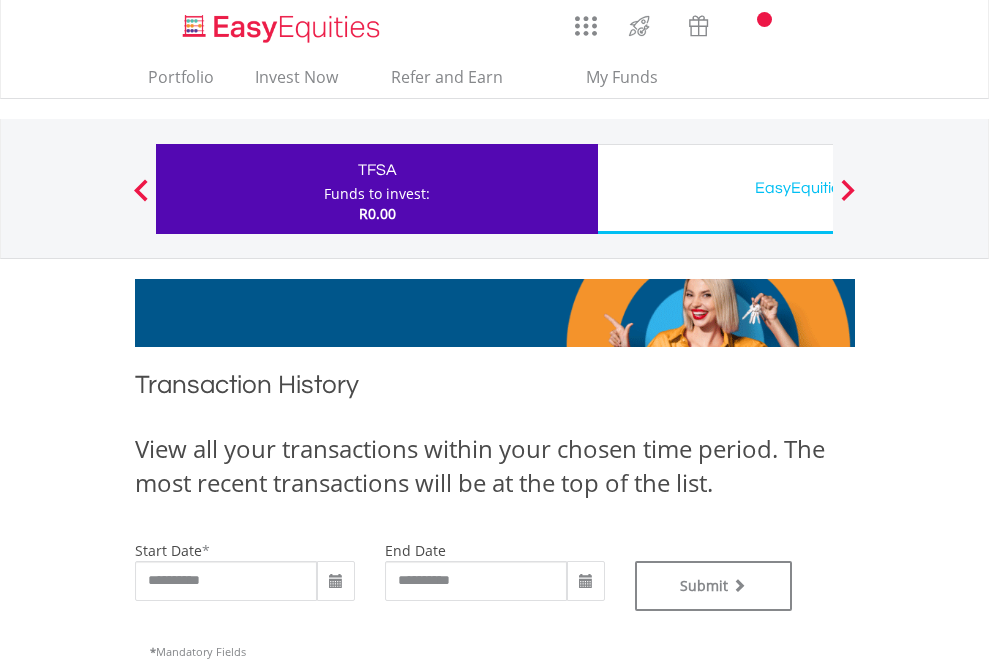 scroll, scrollTop: 0, scrollLeft: 0, axis: both 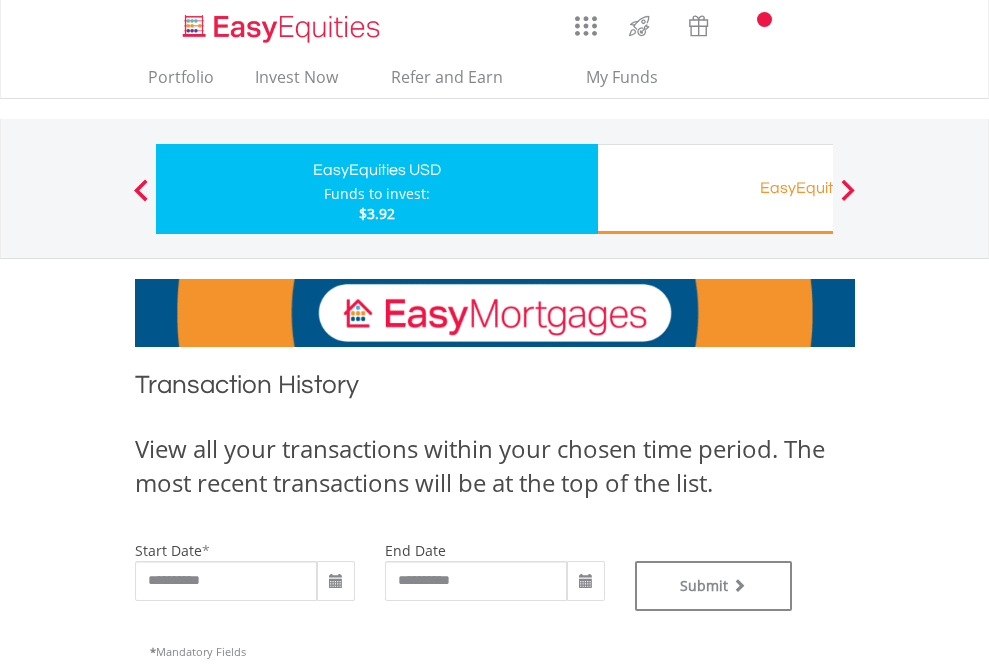 type on "**********" 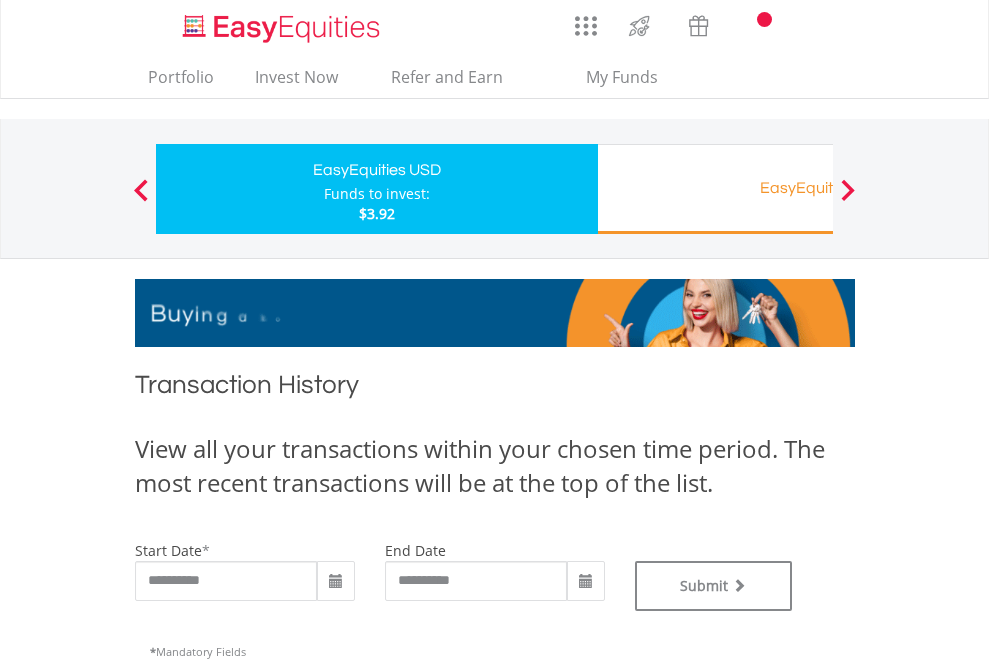 type on "**********" 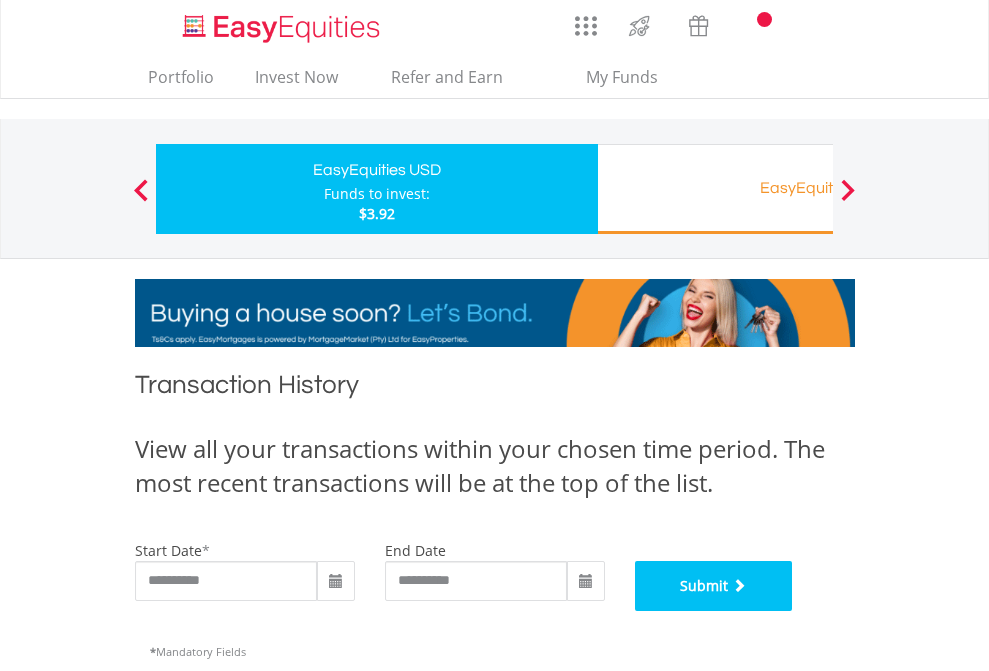 click on "Submit" at bounding box center (714, 586) 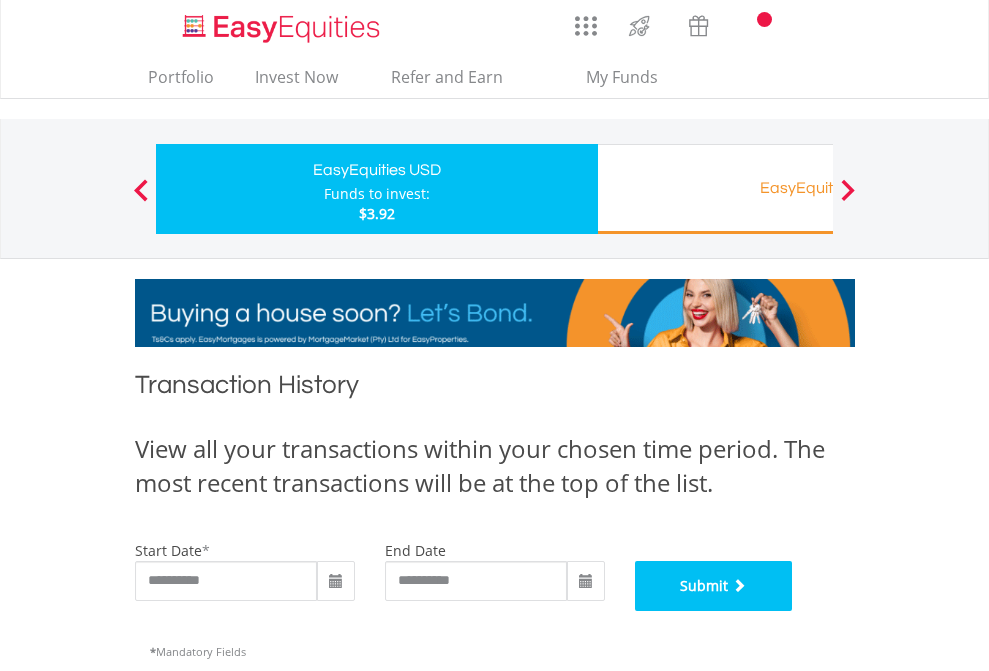 scroll, scrollTop: 811, scrollLeft: 0, axis: vertical 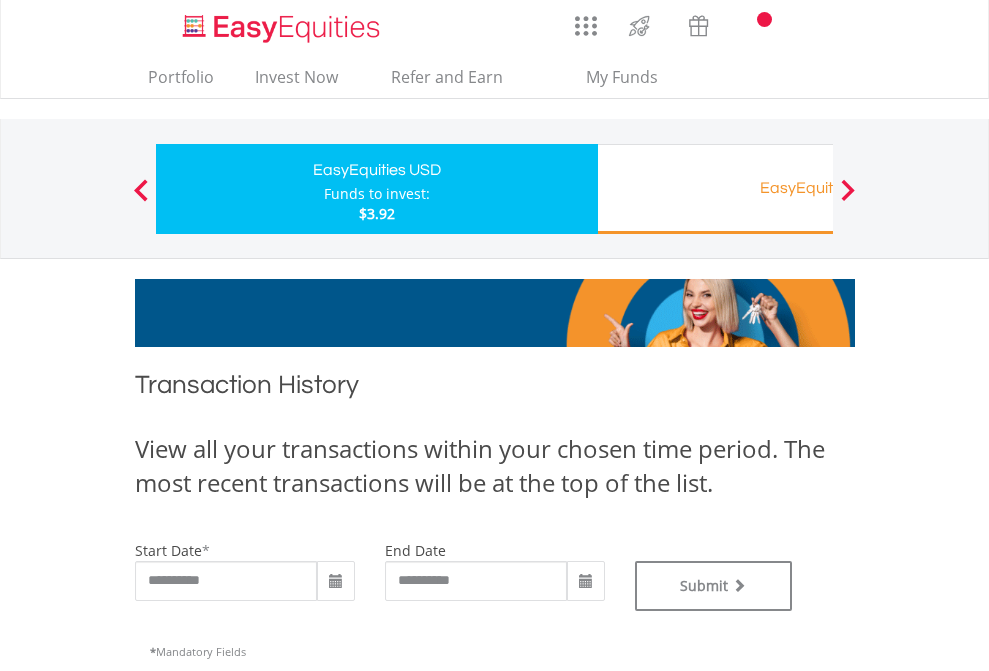 click on "EasyEquities RA" at bounding box center [818, 188] 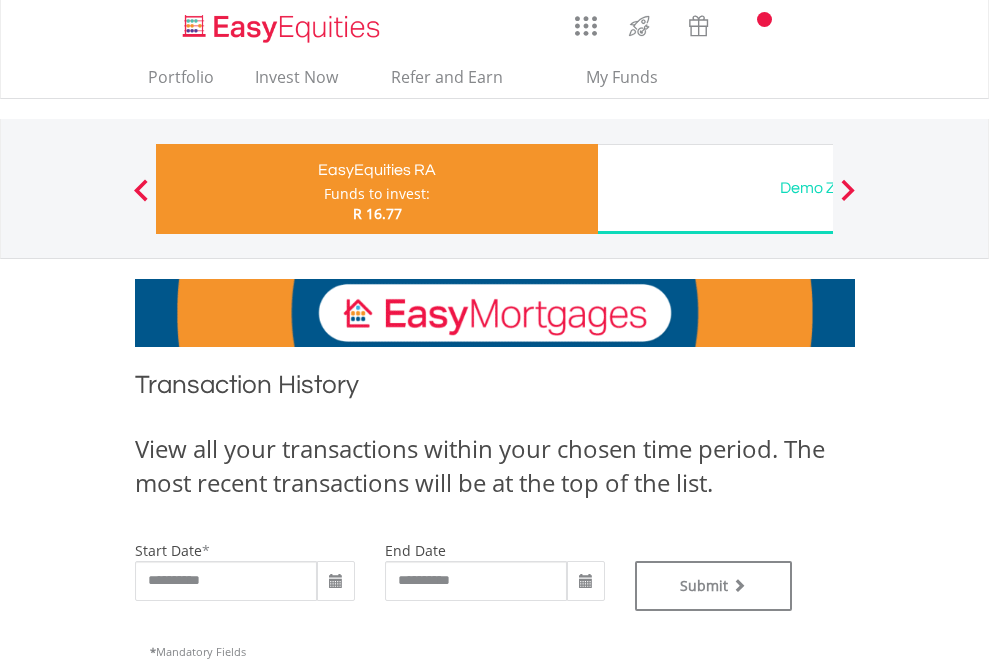 scroll, scrollTop: 0, scrollLeft: 0, axis: both 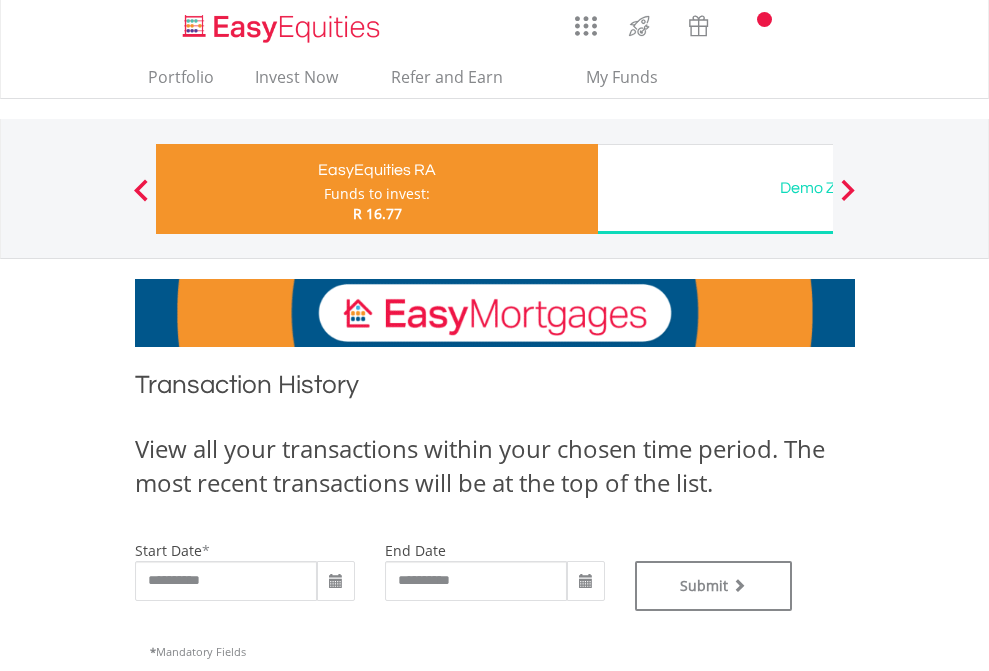 type on "**********" 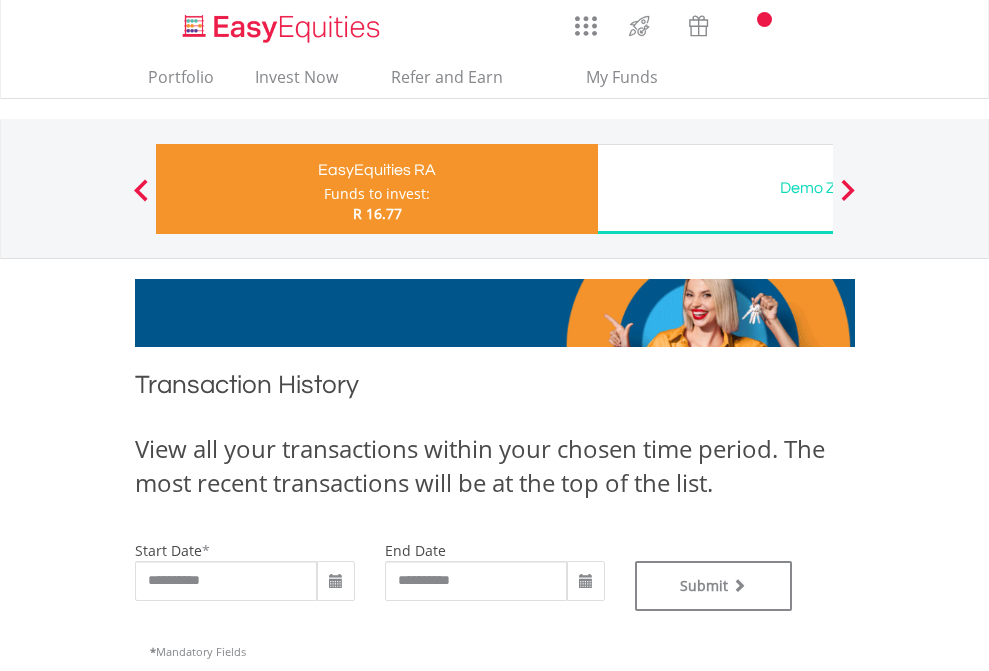 type on "**********" 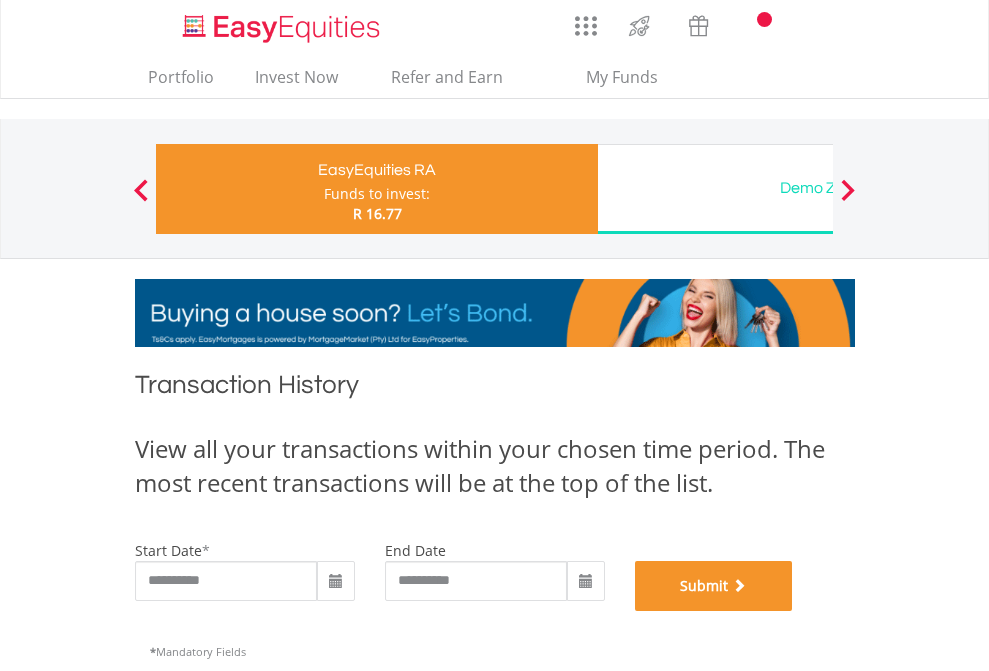click on "Submit" at bounding box center [714, 586] 